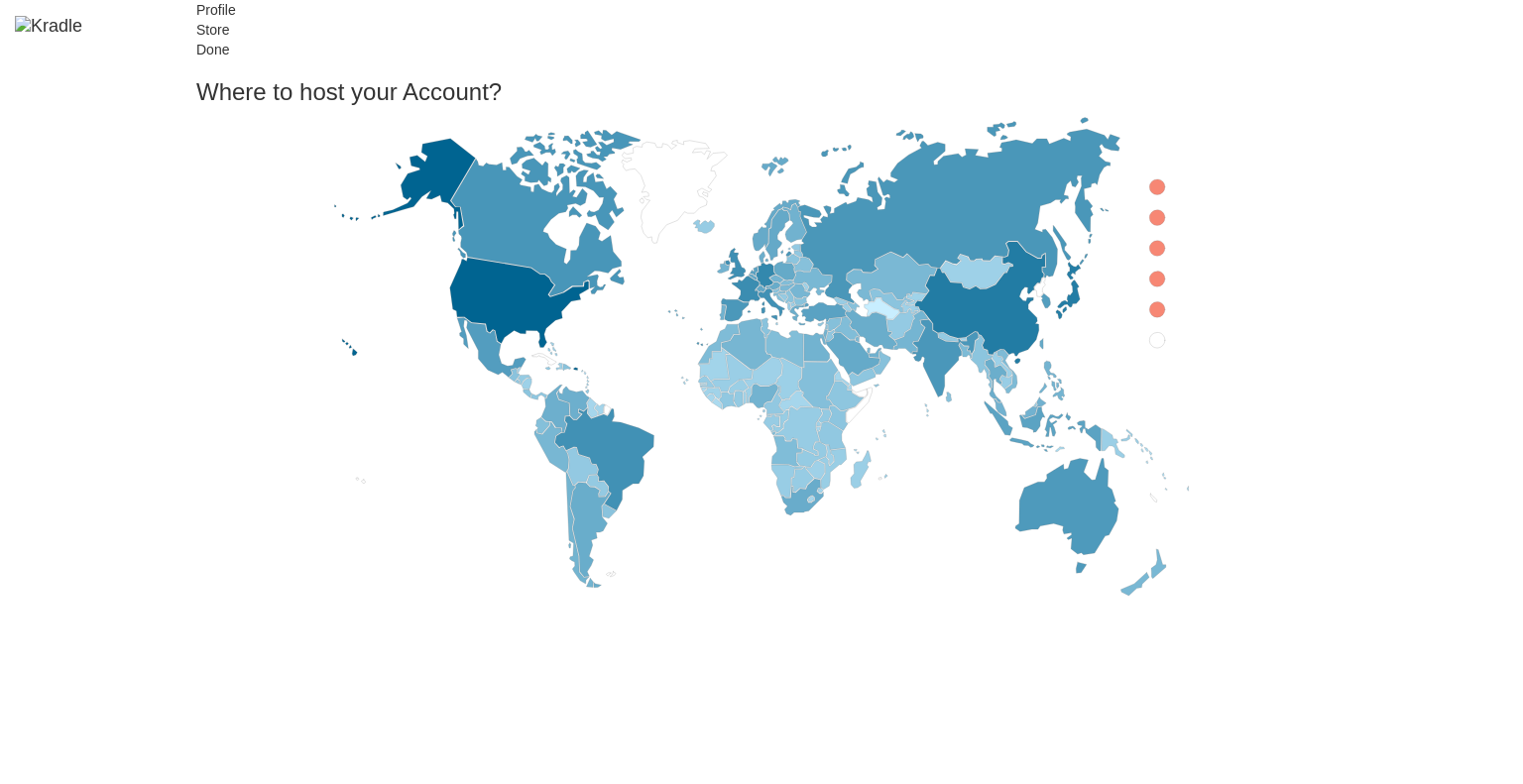 scroll, scrollTop: 0, scrollLeft: 0, axis: both 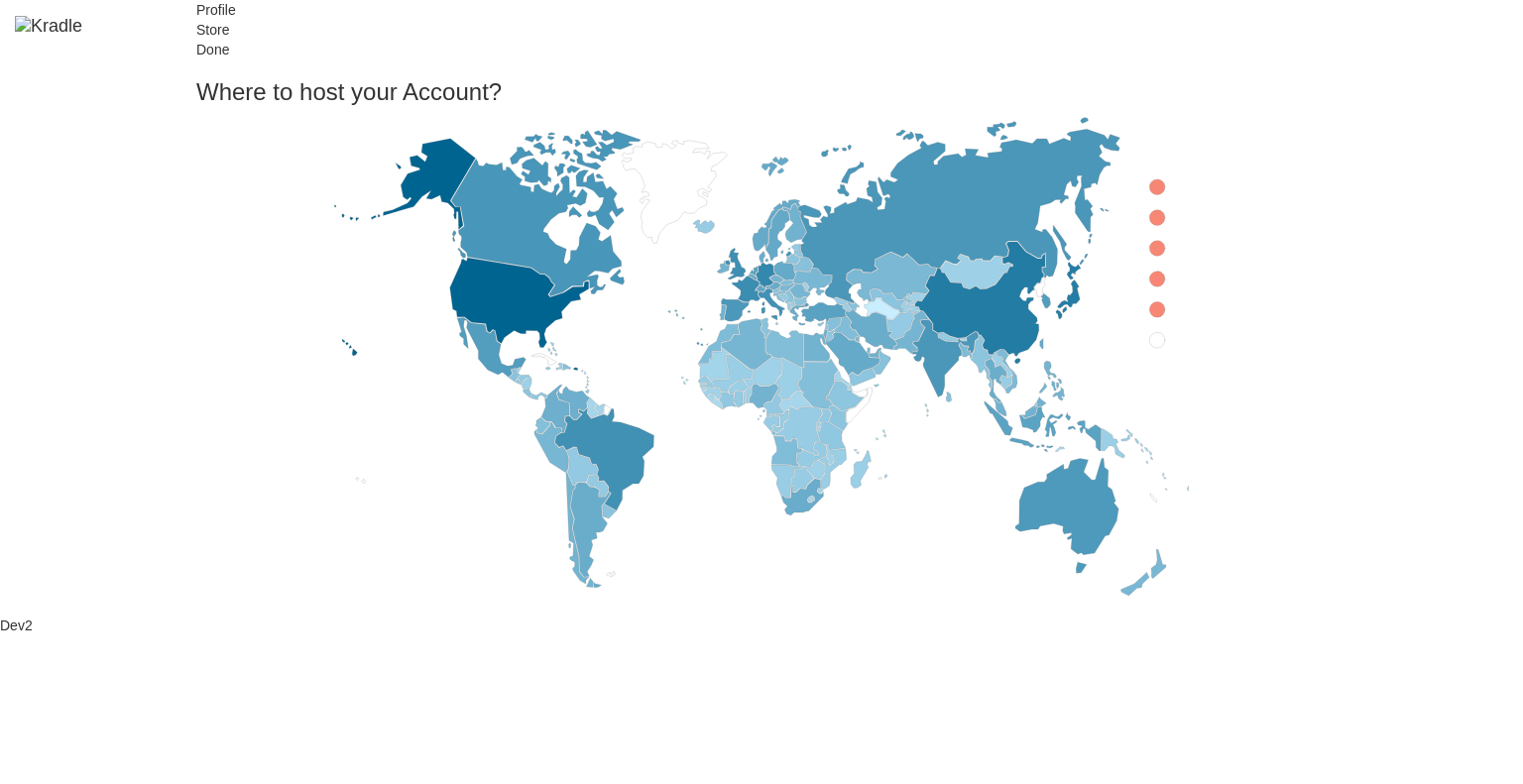 click 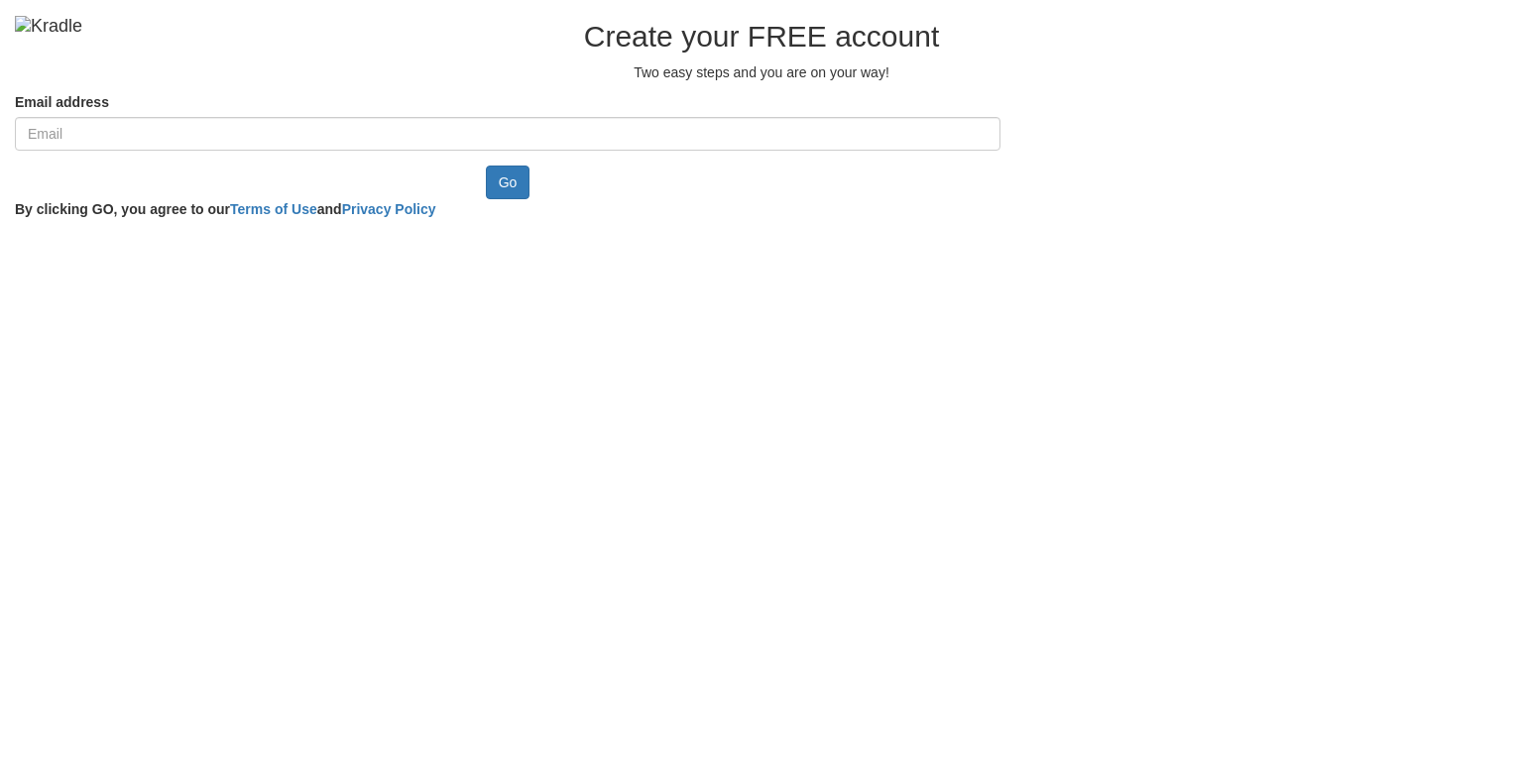 scroll, scrollTop: 0, scrollLeft: 0, axis: both 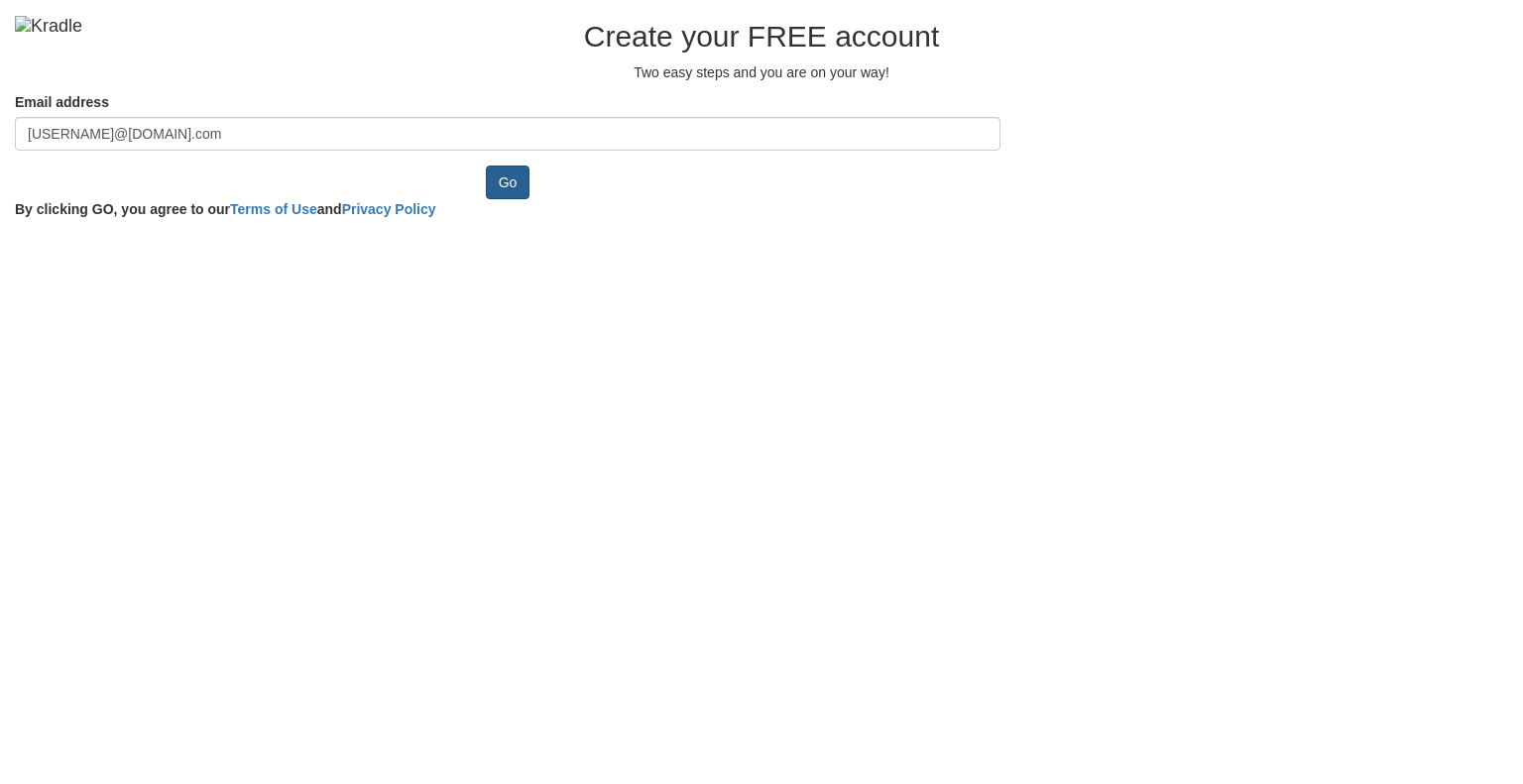 type on "kewepe8845@efpaper.com" 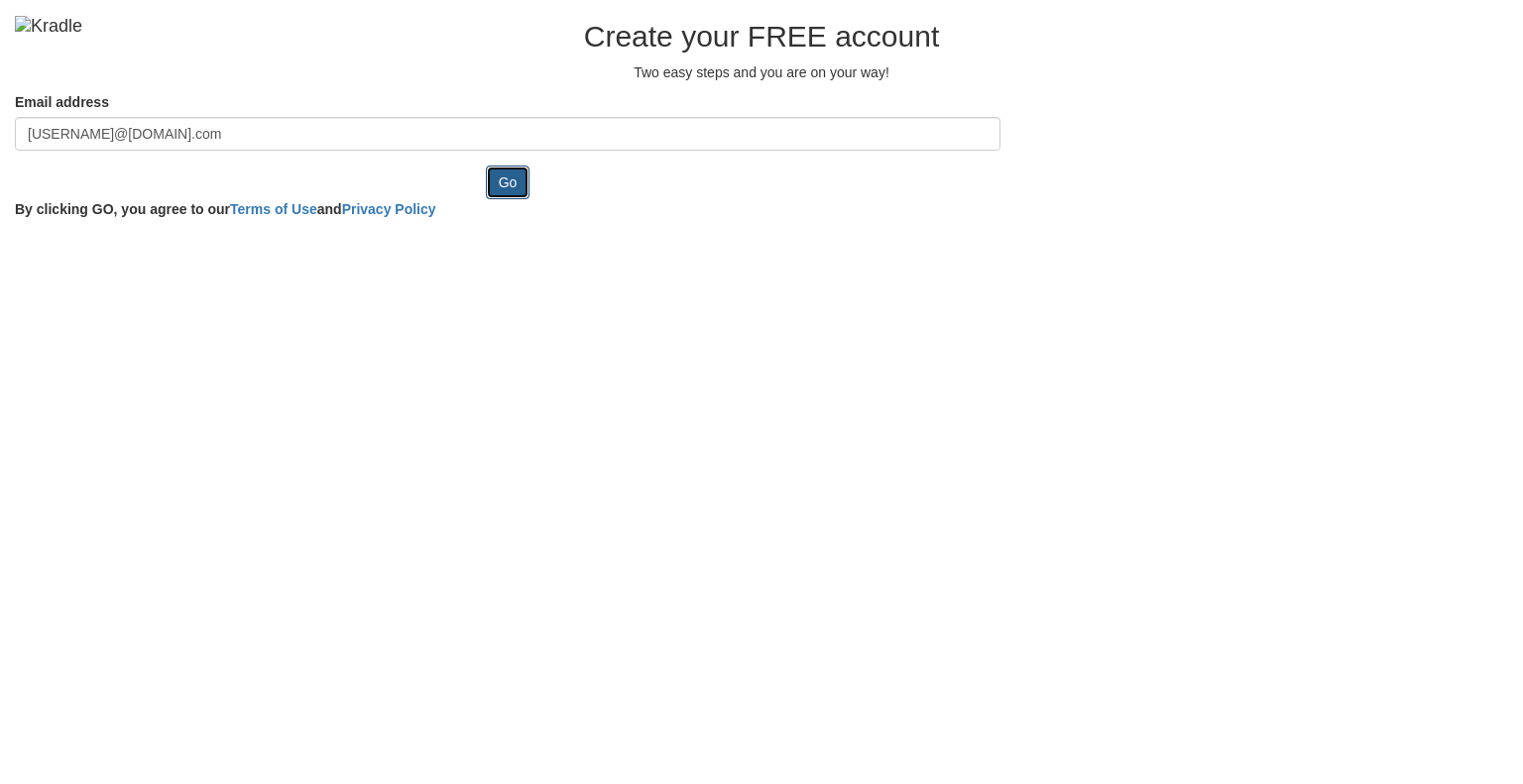 click on "Go" at bounding box center (508, 182) 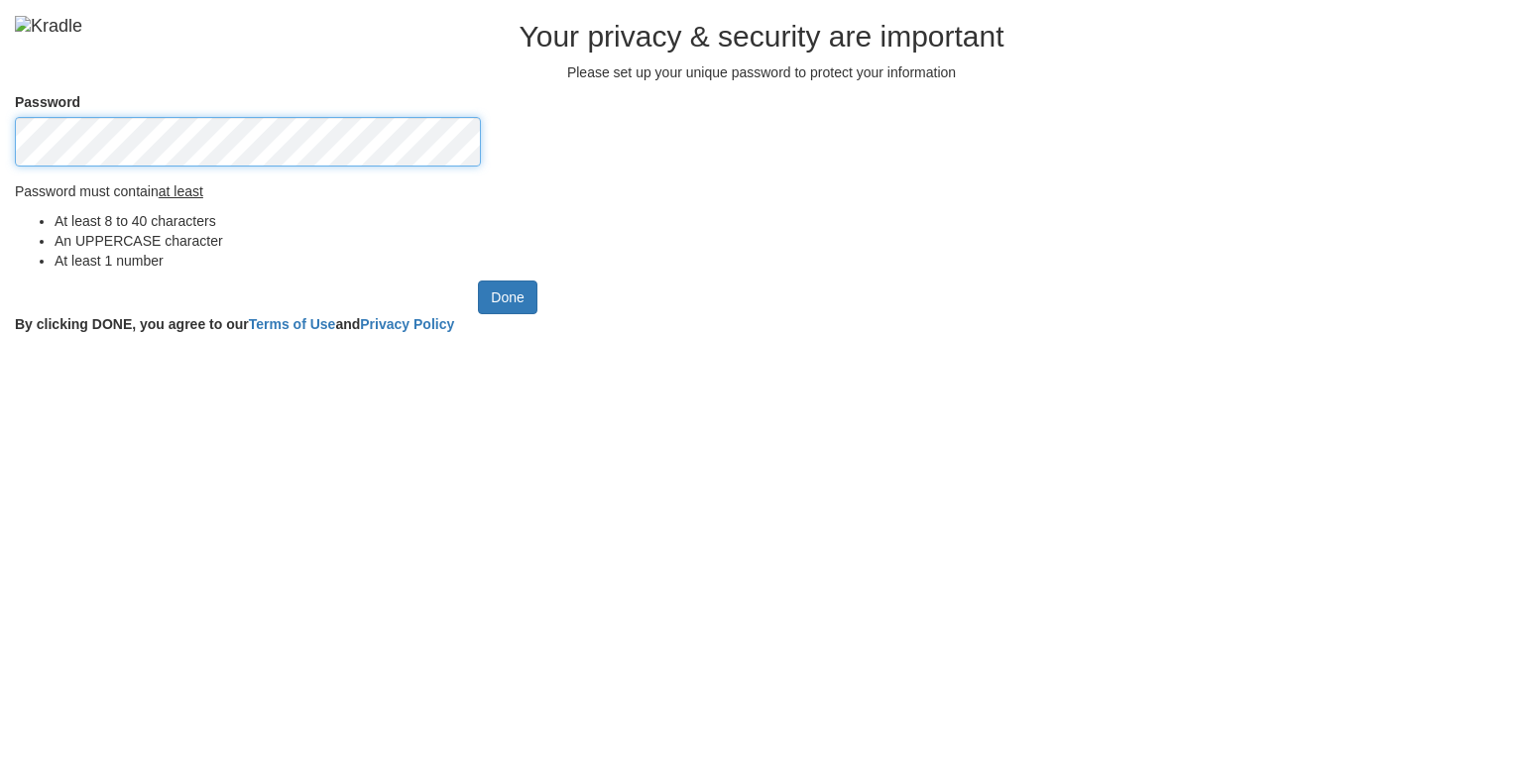 scroll, scrollTop: 0, scrollLeft: 0, axis: both 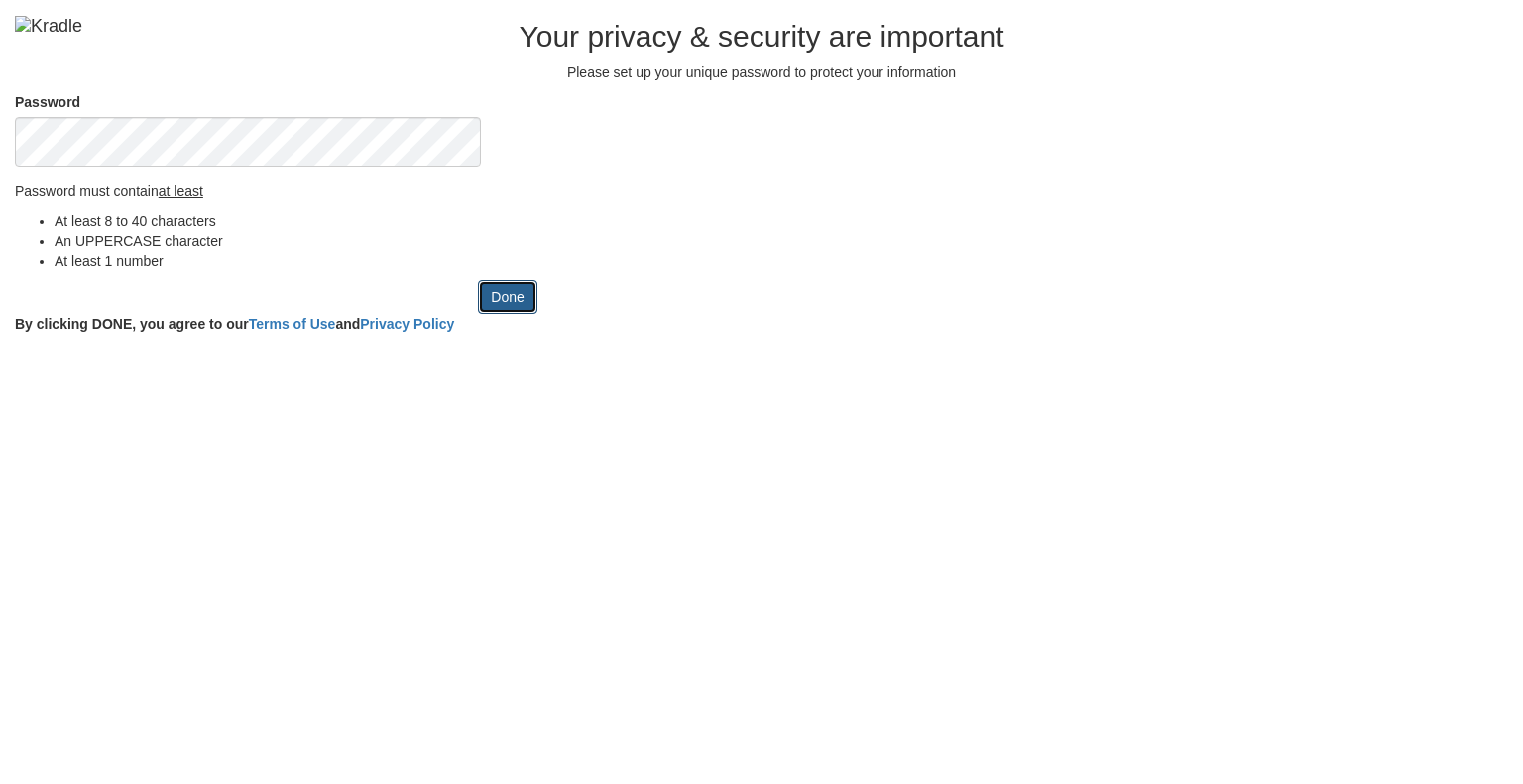 click on "Done" at bounding box center (507, 297) 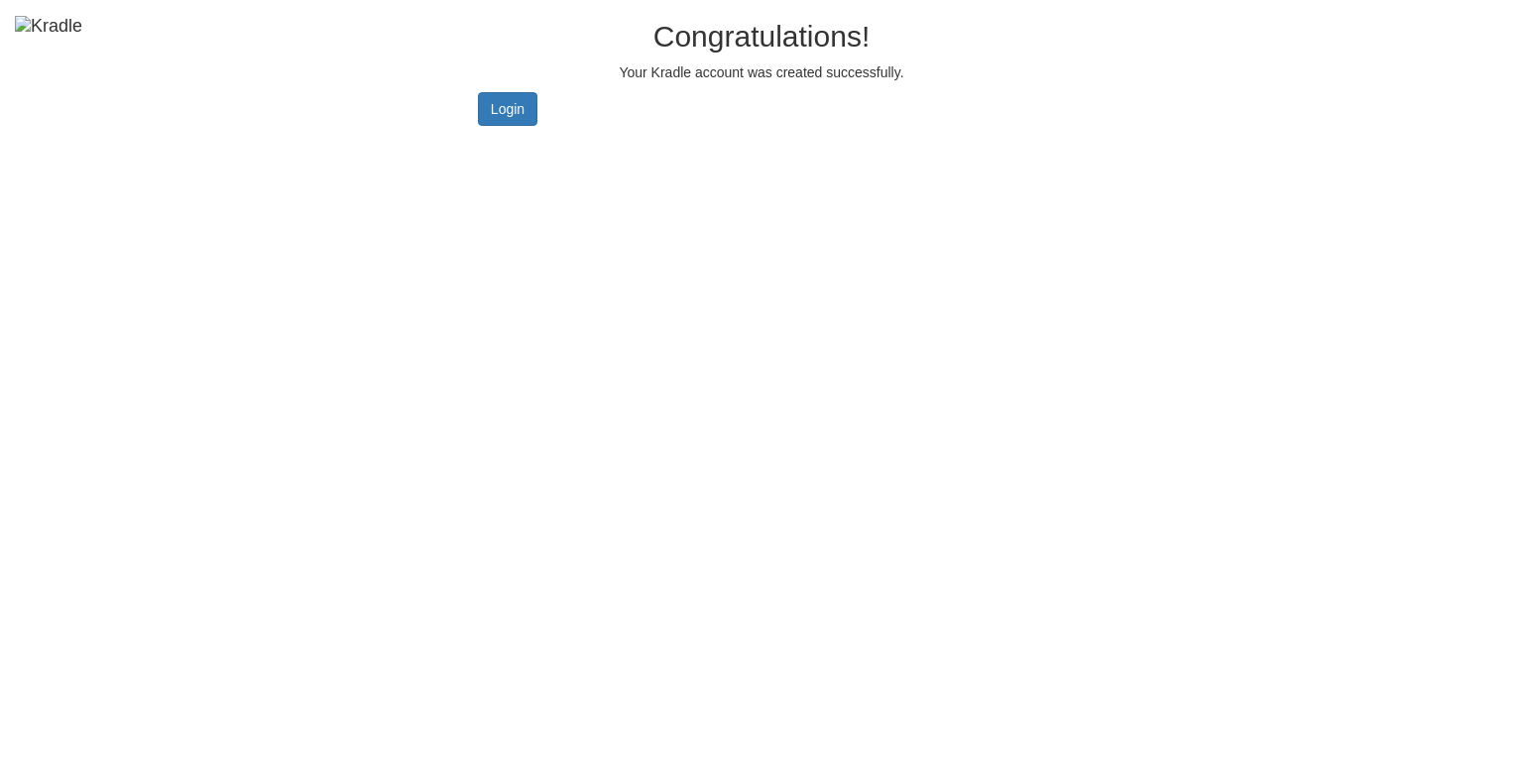 scroll, scrollTop: 0, scrollLeft: 0, axis: both 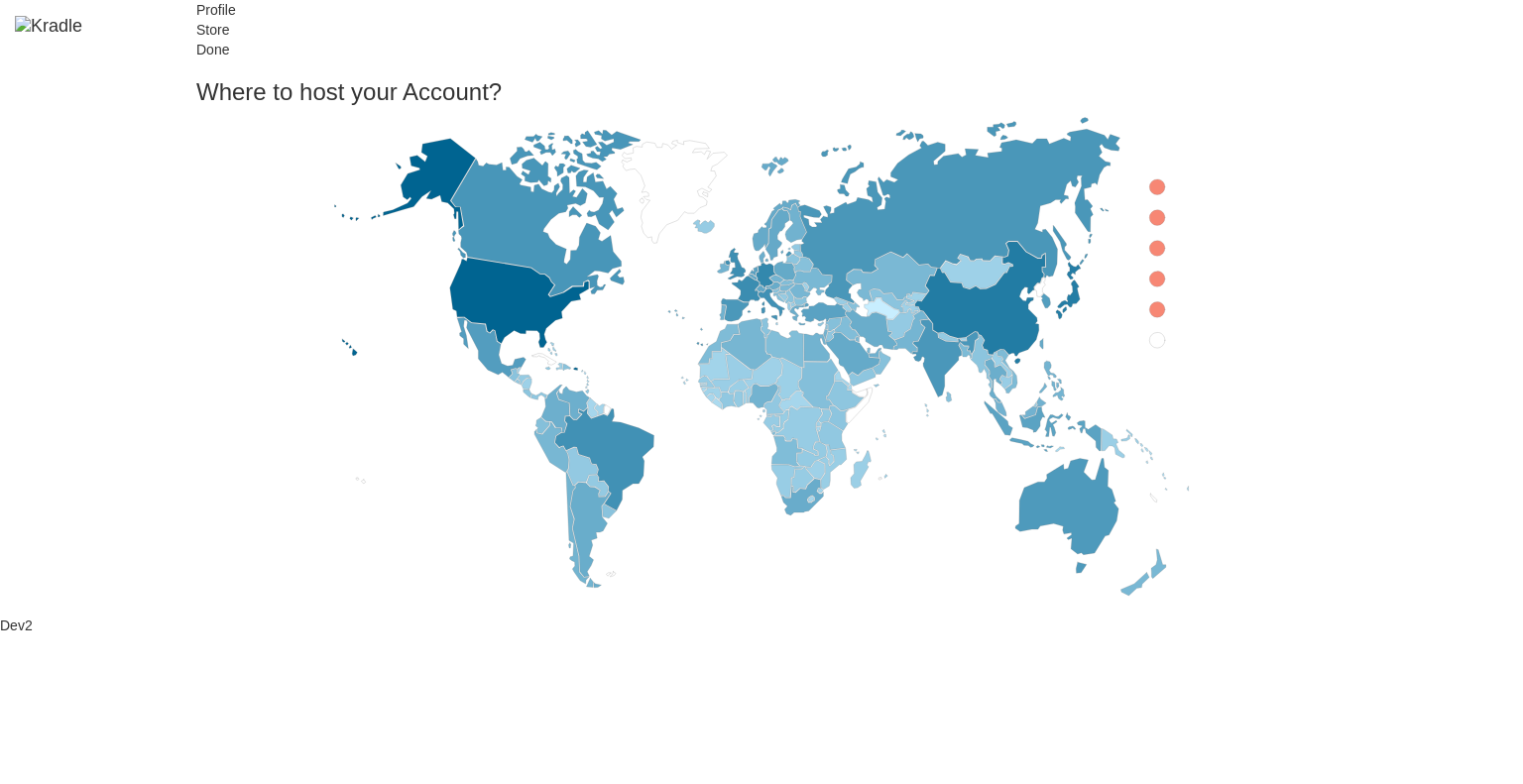 click 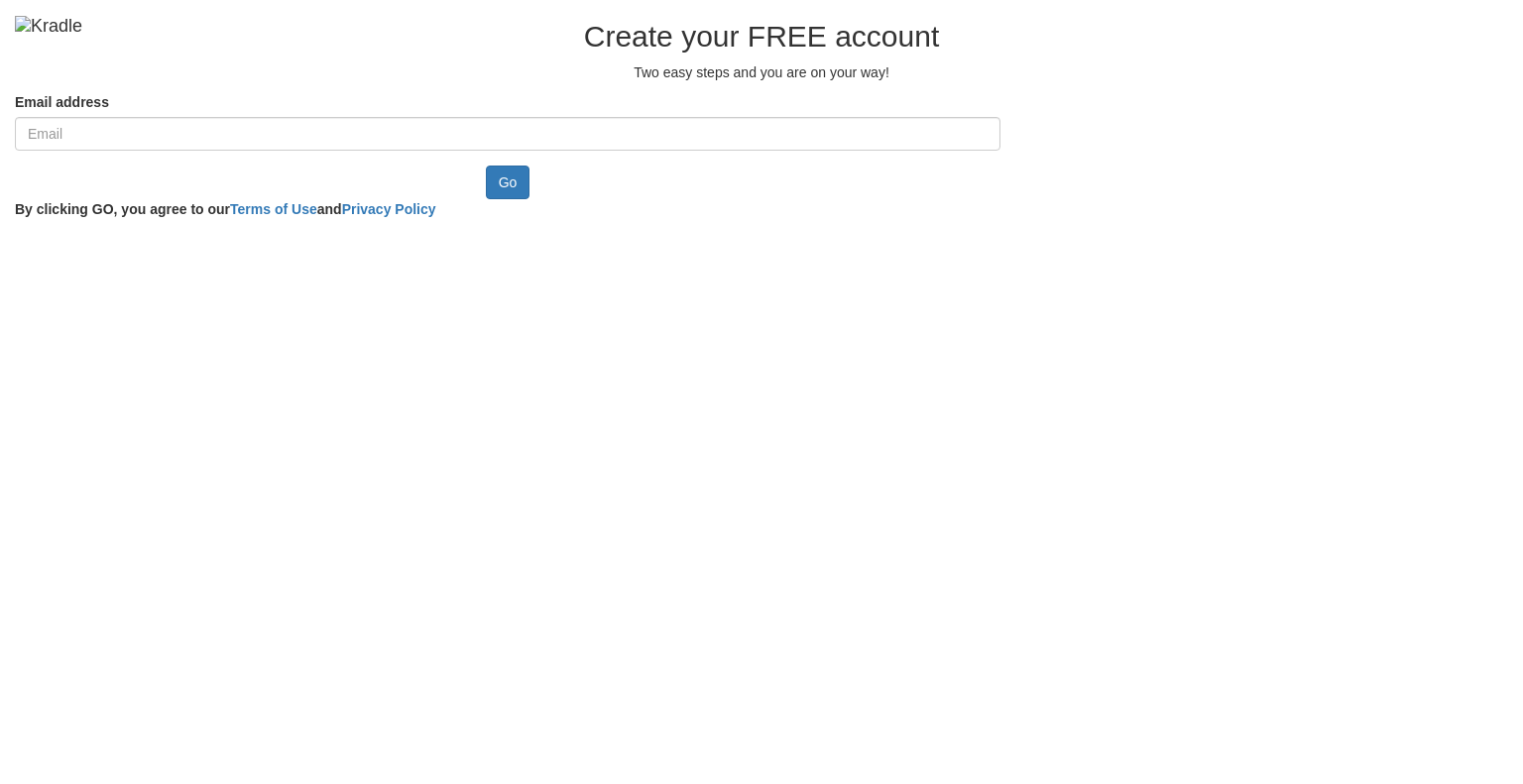 scroll, scrollTop: 0, scrollLeft: 0, axis: both 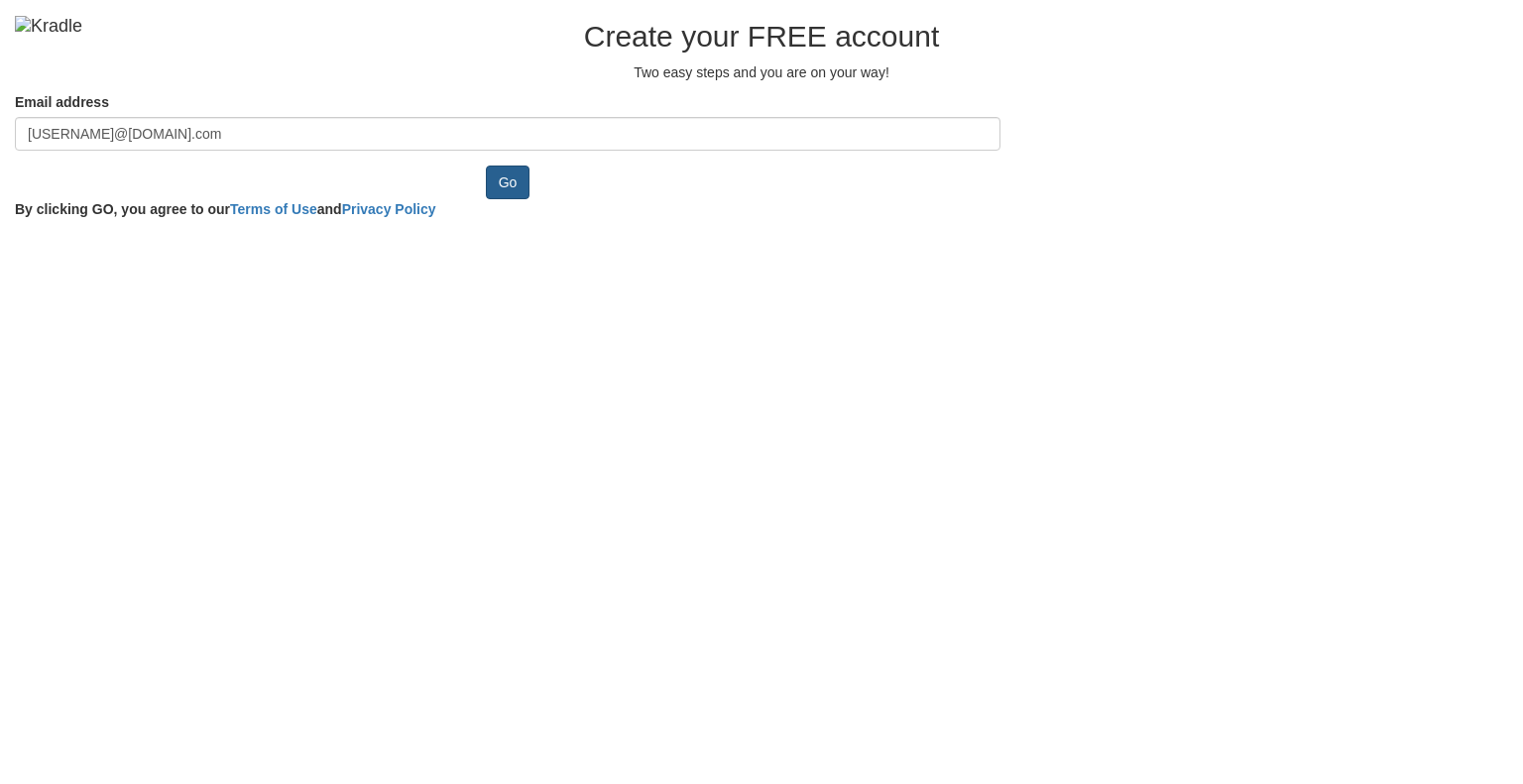 type on "[USERNAME]@[DOMAIN].com" 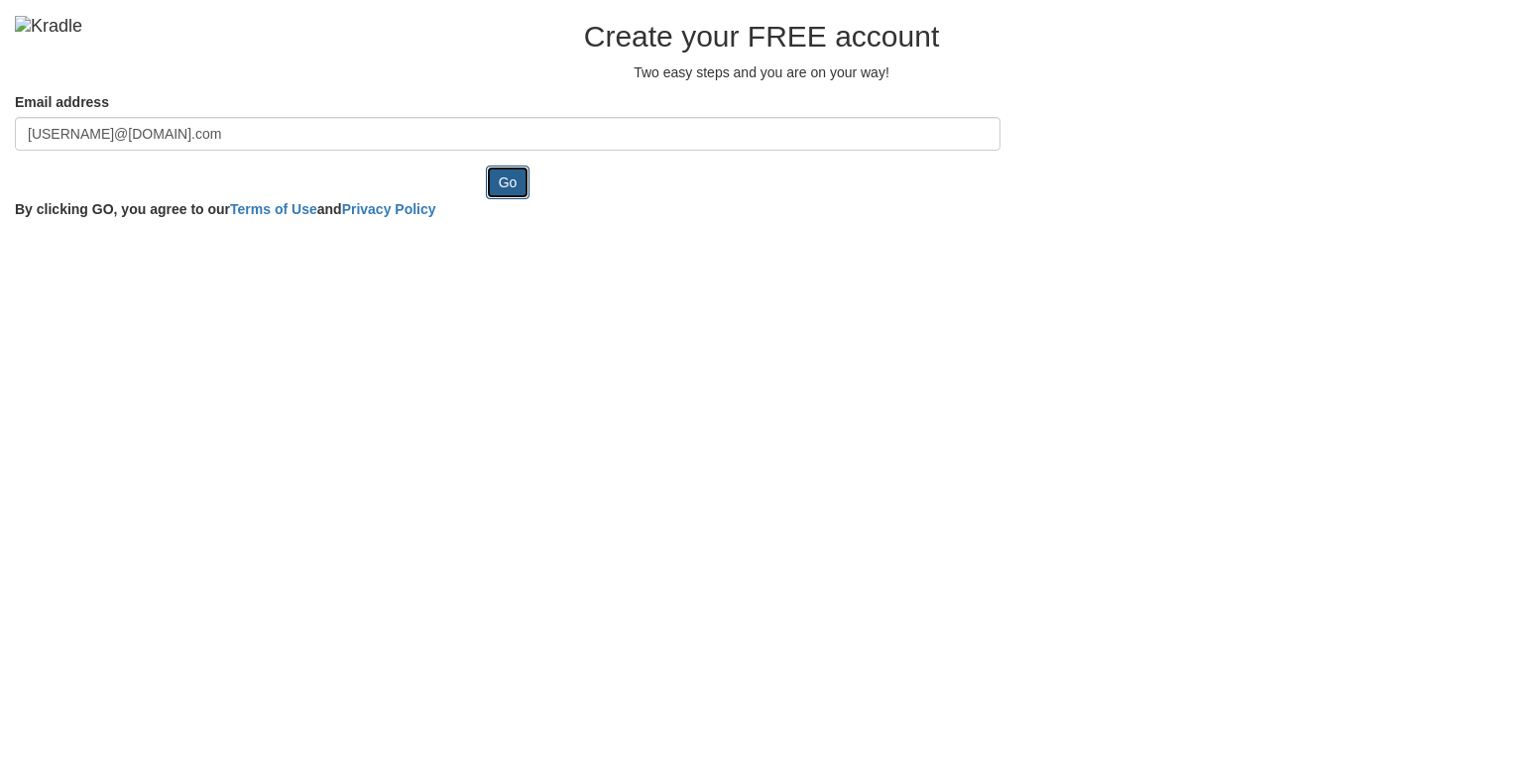 click on "Go" at bounding box center [508, 182] 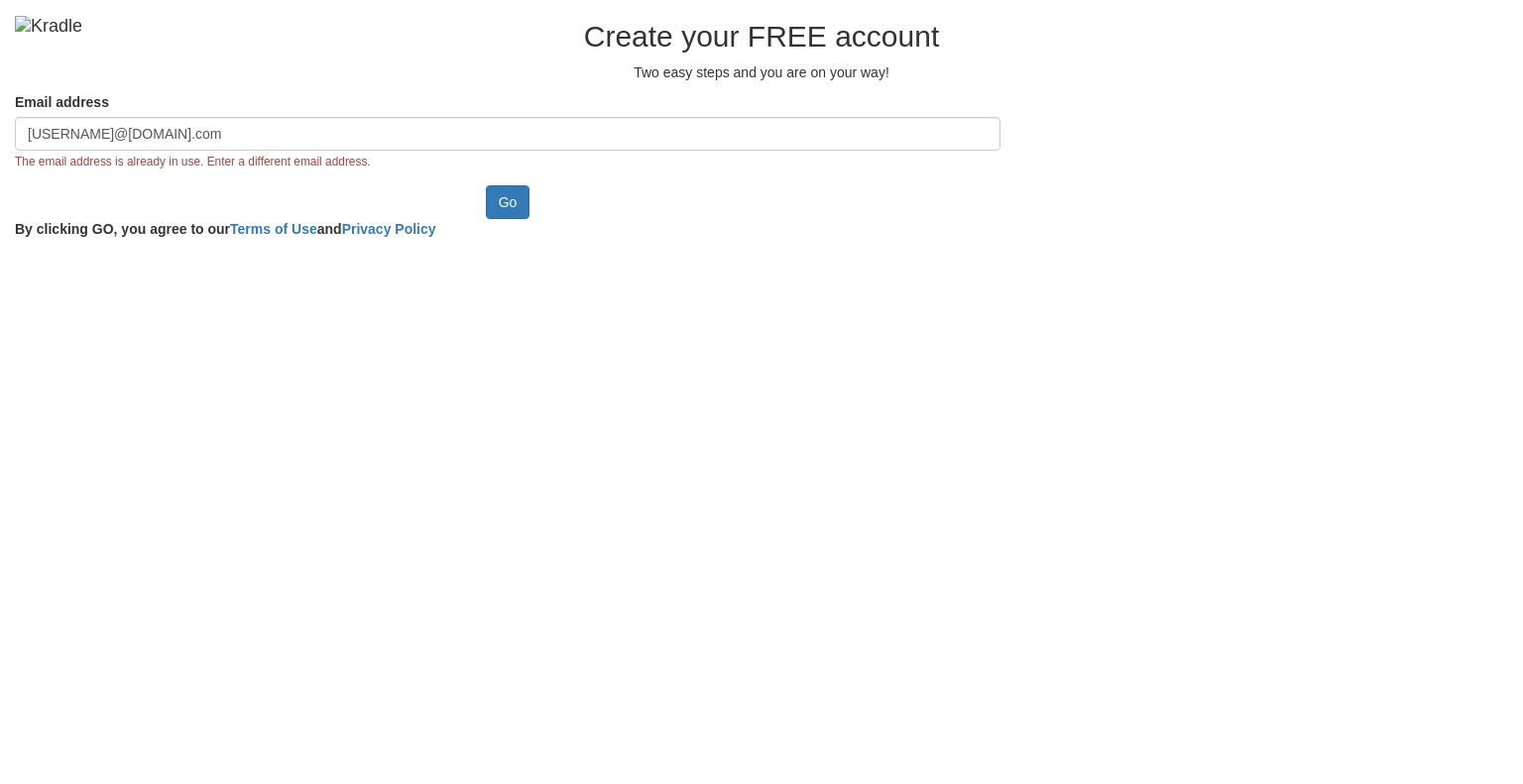 scroll, scrollTop: 0, scrollLeft: 0, axis: both 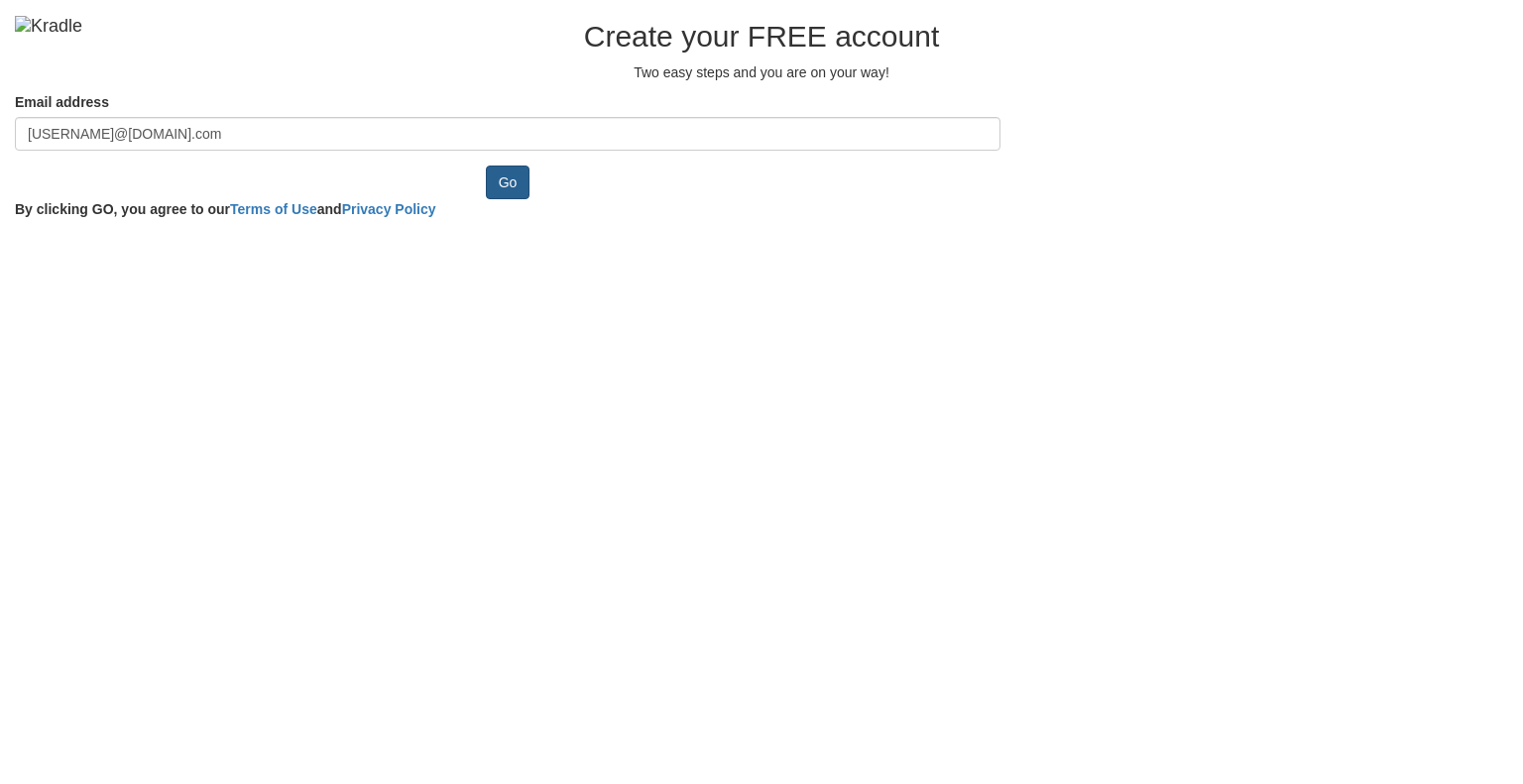 type on "kewepe88451@efpaper.com" 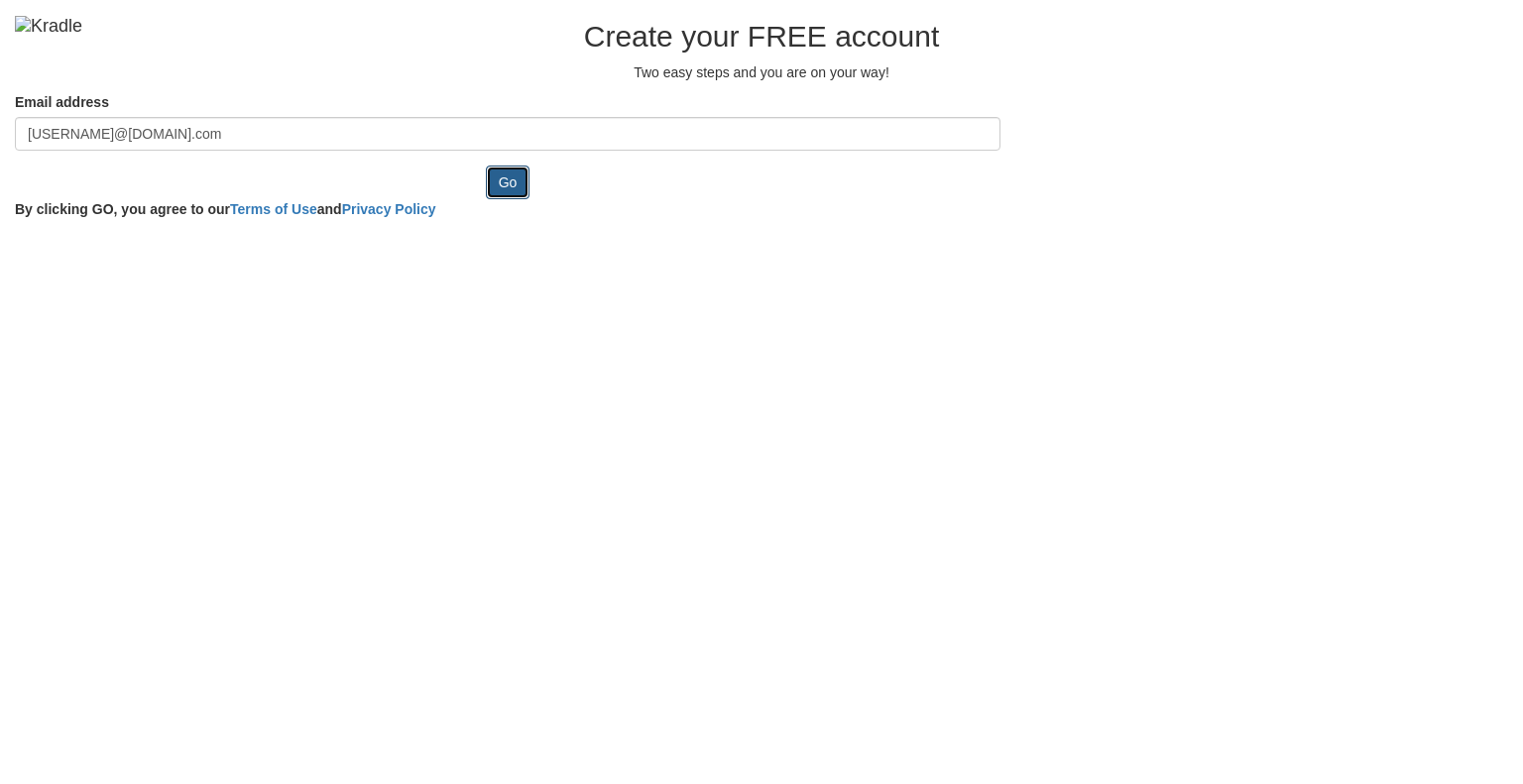 click on "Go" at bounding box center (508, 182) 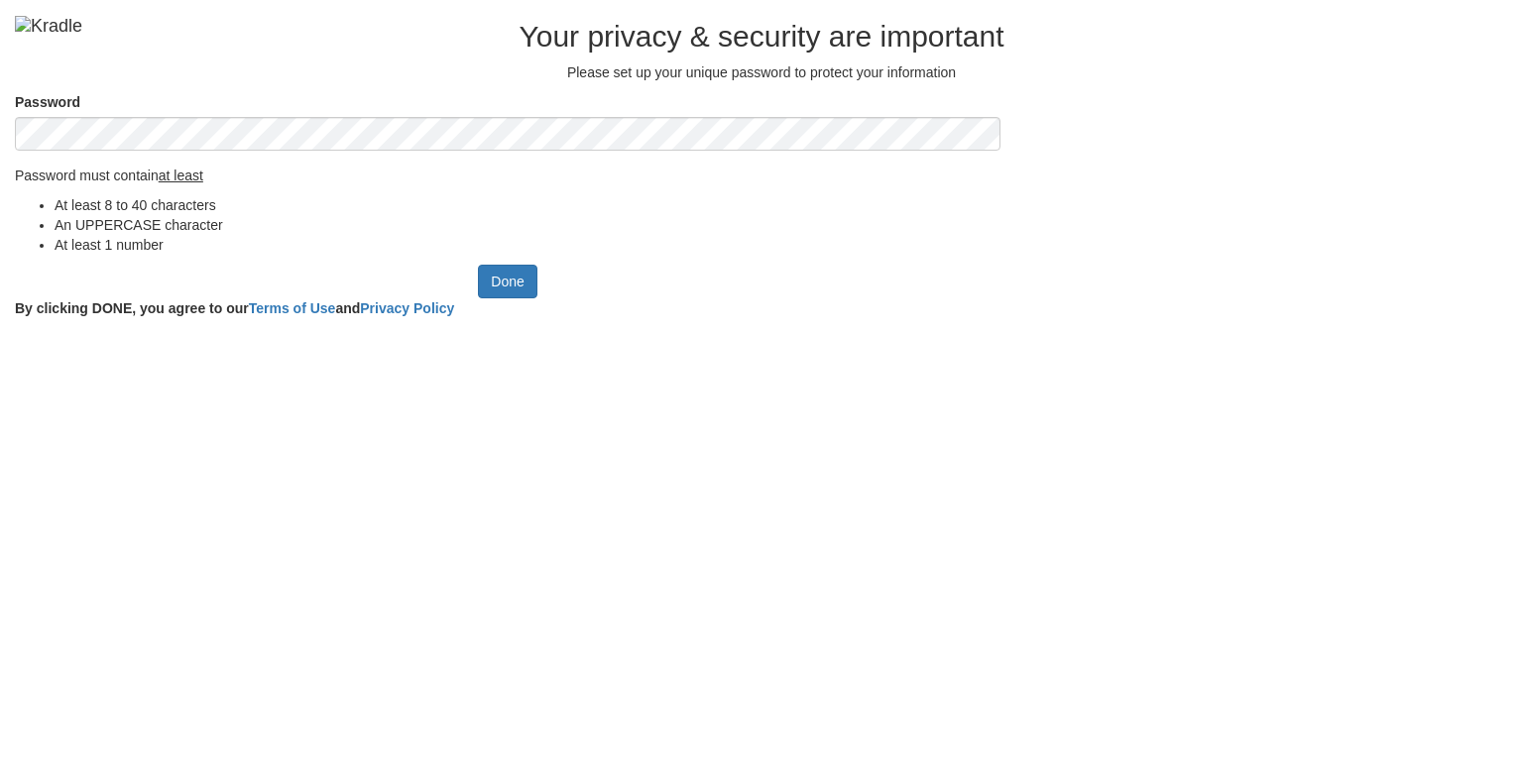 scroll, scrollTop: 0, scrollLeft: 0, axis: both 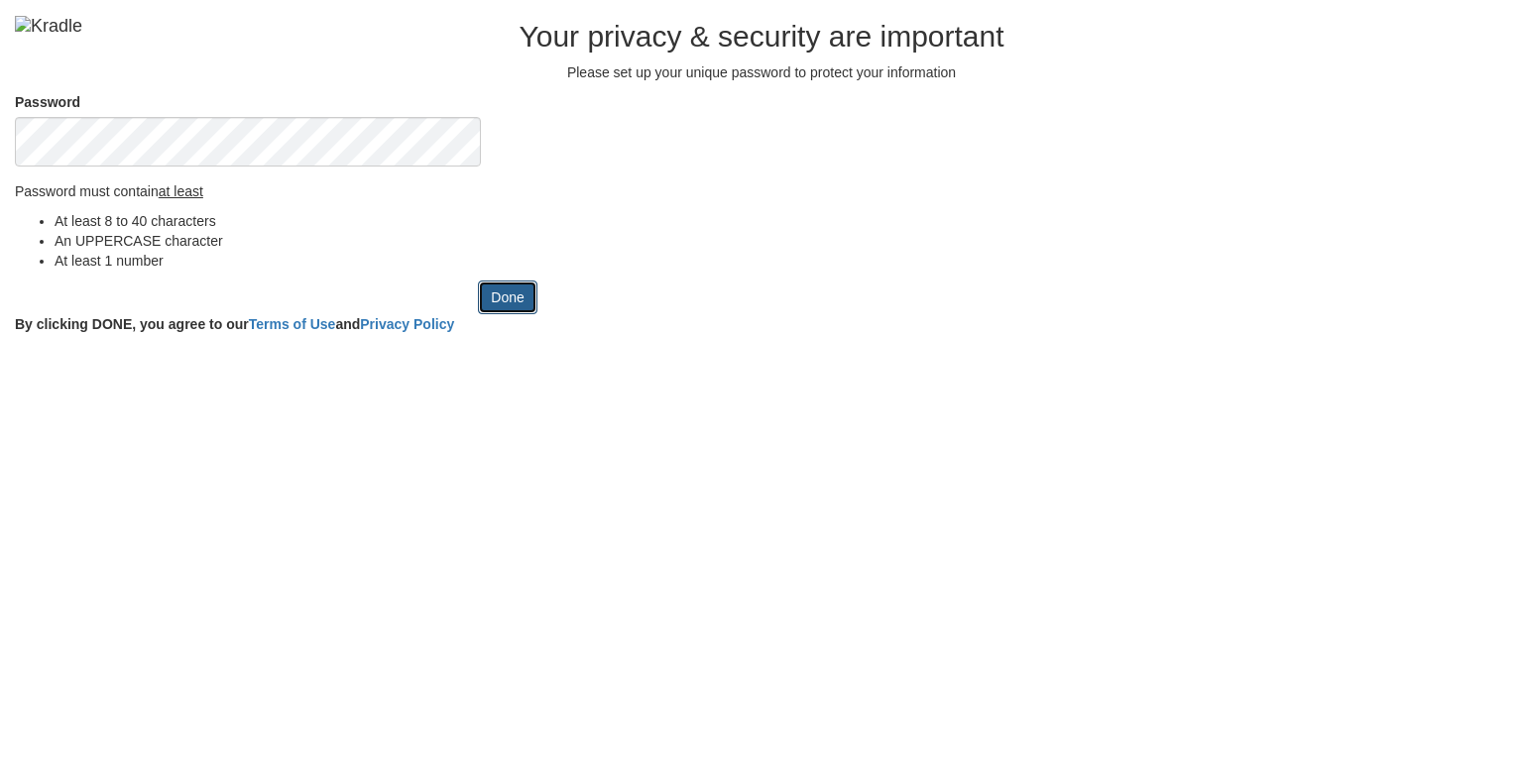 click on "Done" at bounding box center [507, 297] 